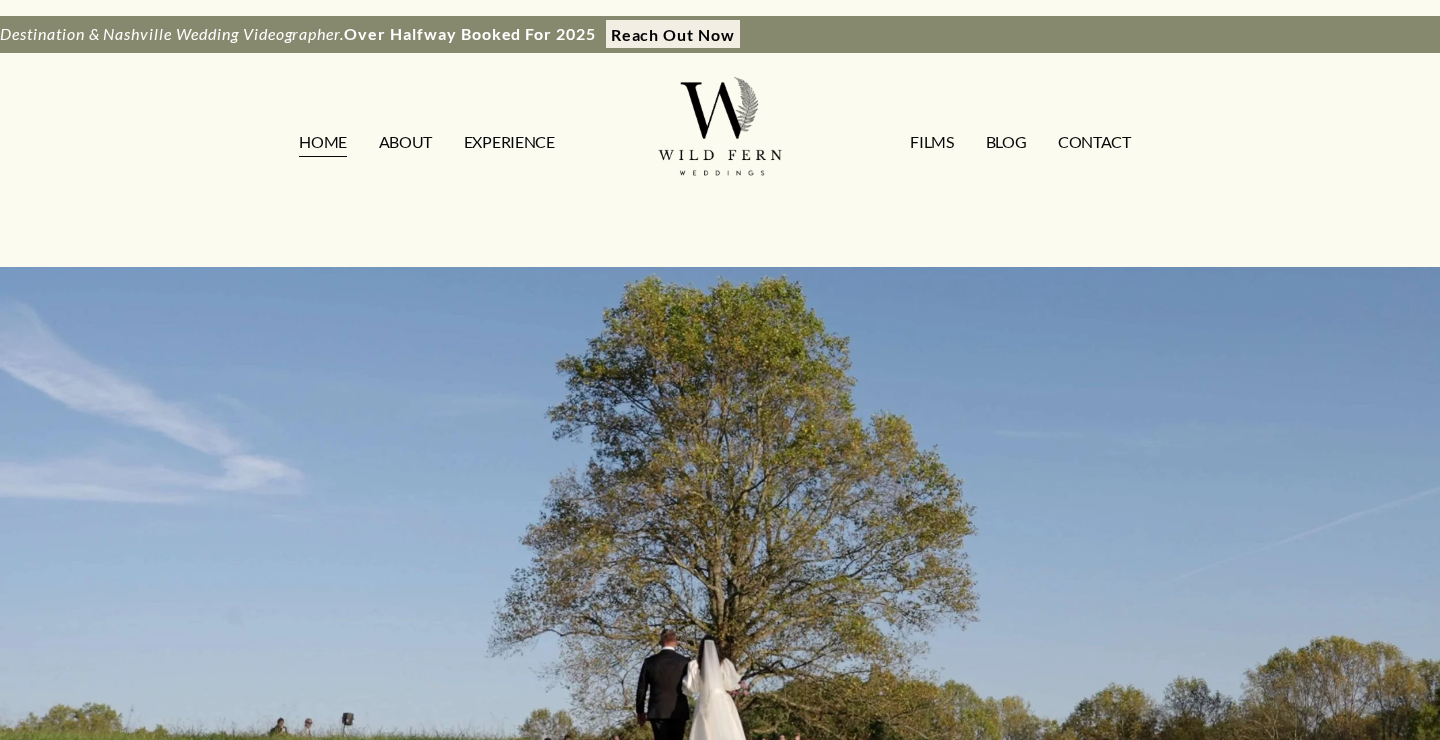 scroll, scrollTop: 0, scrollLeft: 0, axis: both 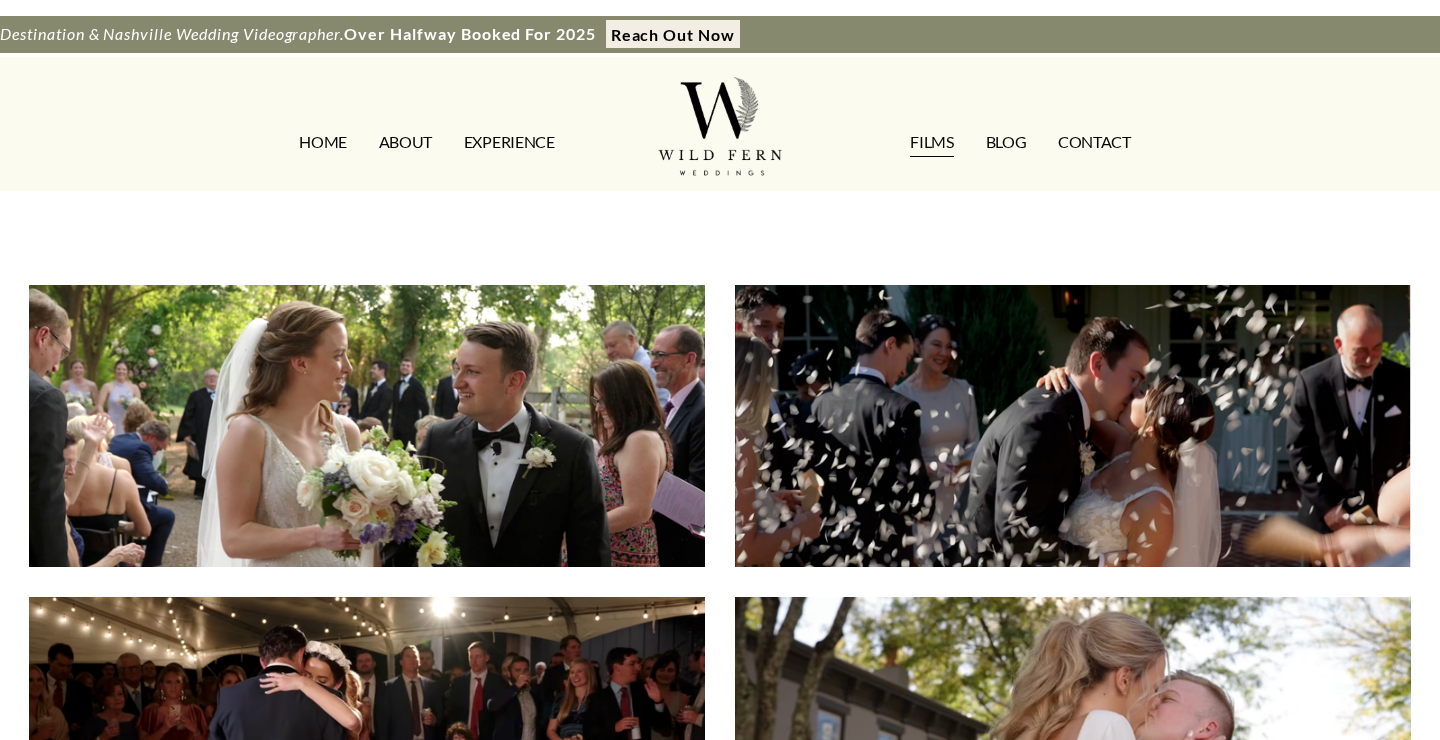 click on "[FIRST] & [FIRST] | [CITY], [STATE]" at bounding box center (367, 426) 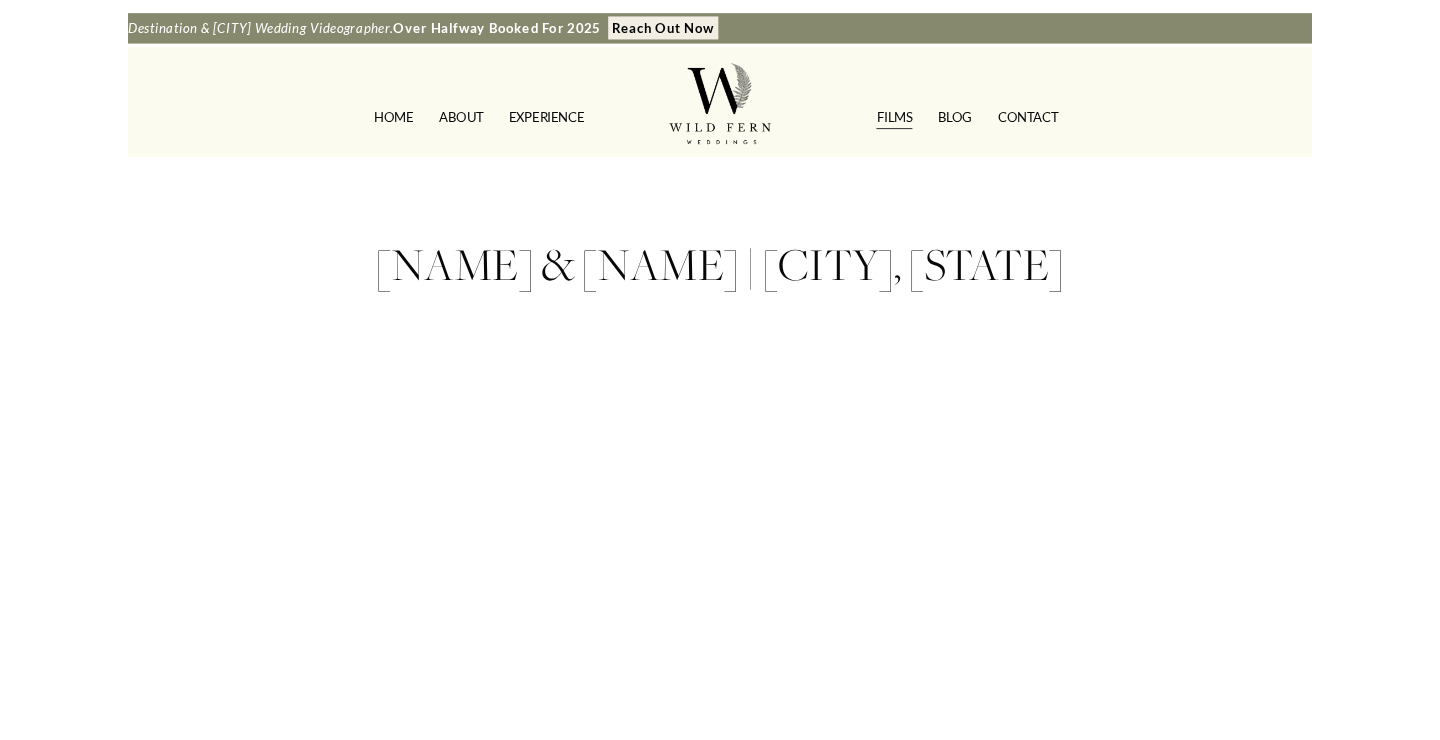 scroll, scrollTop: 344, scrollLeft: 0, axis: vertical 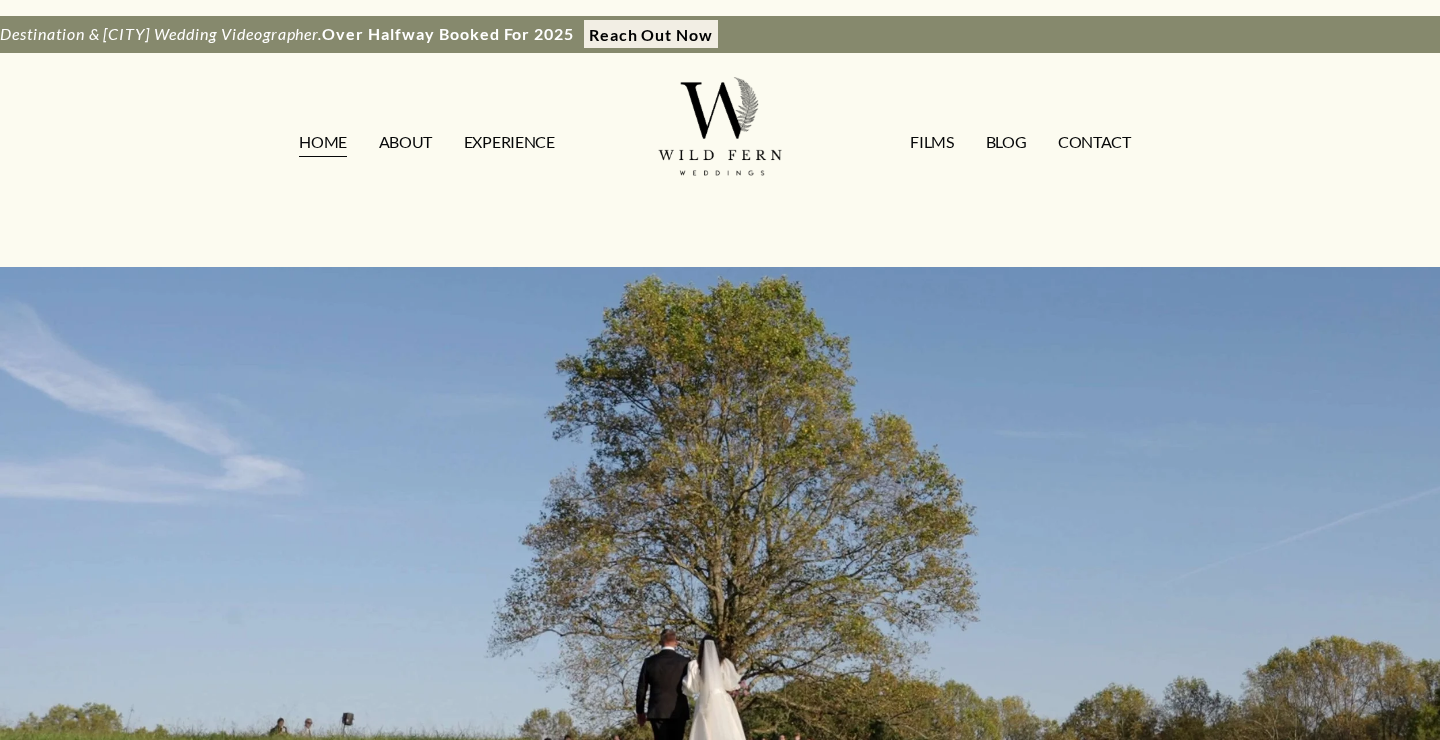 click on "FILMS" at bounding box center (931, 142) 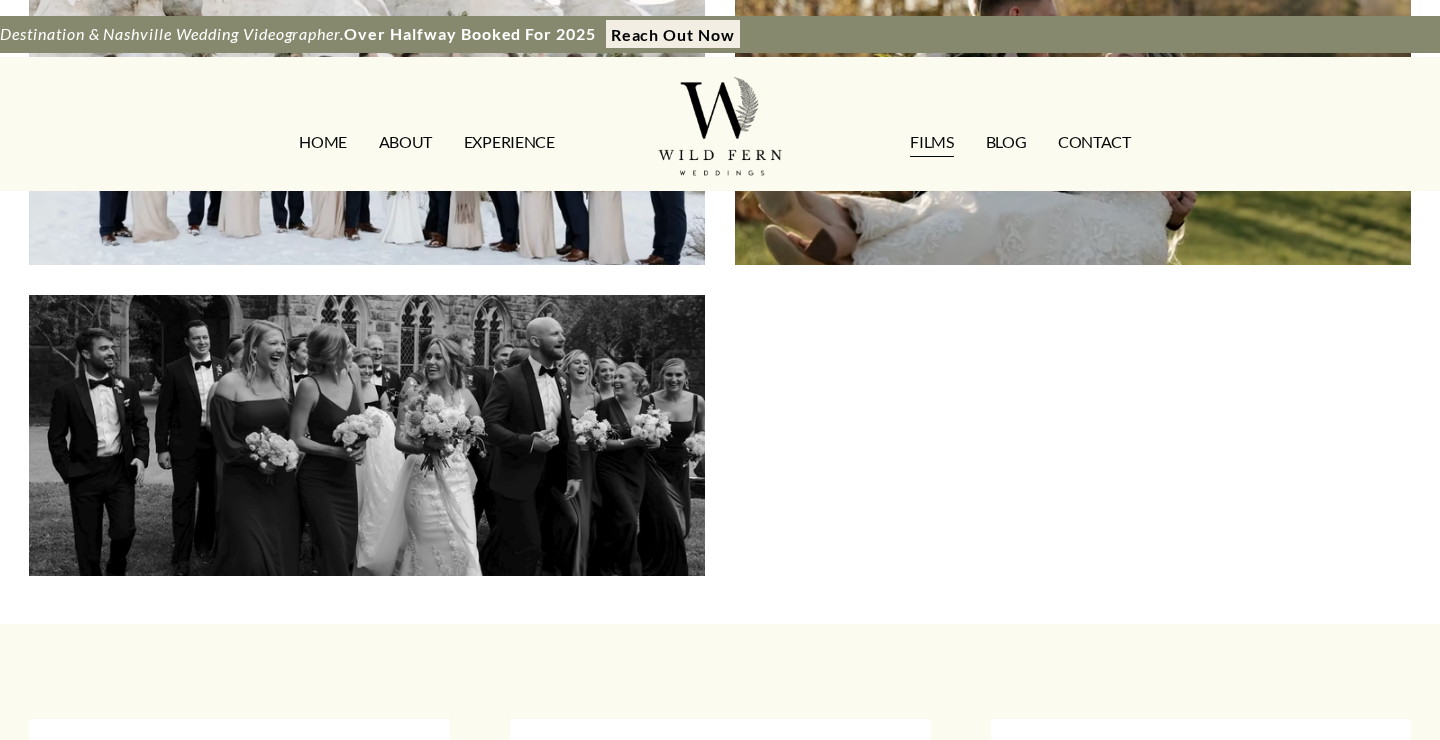 scroll, scrollTop: 1563, scrollLeft: 0, axis: vertical 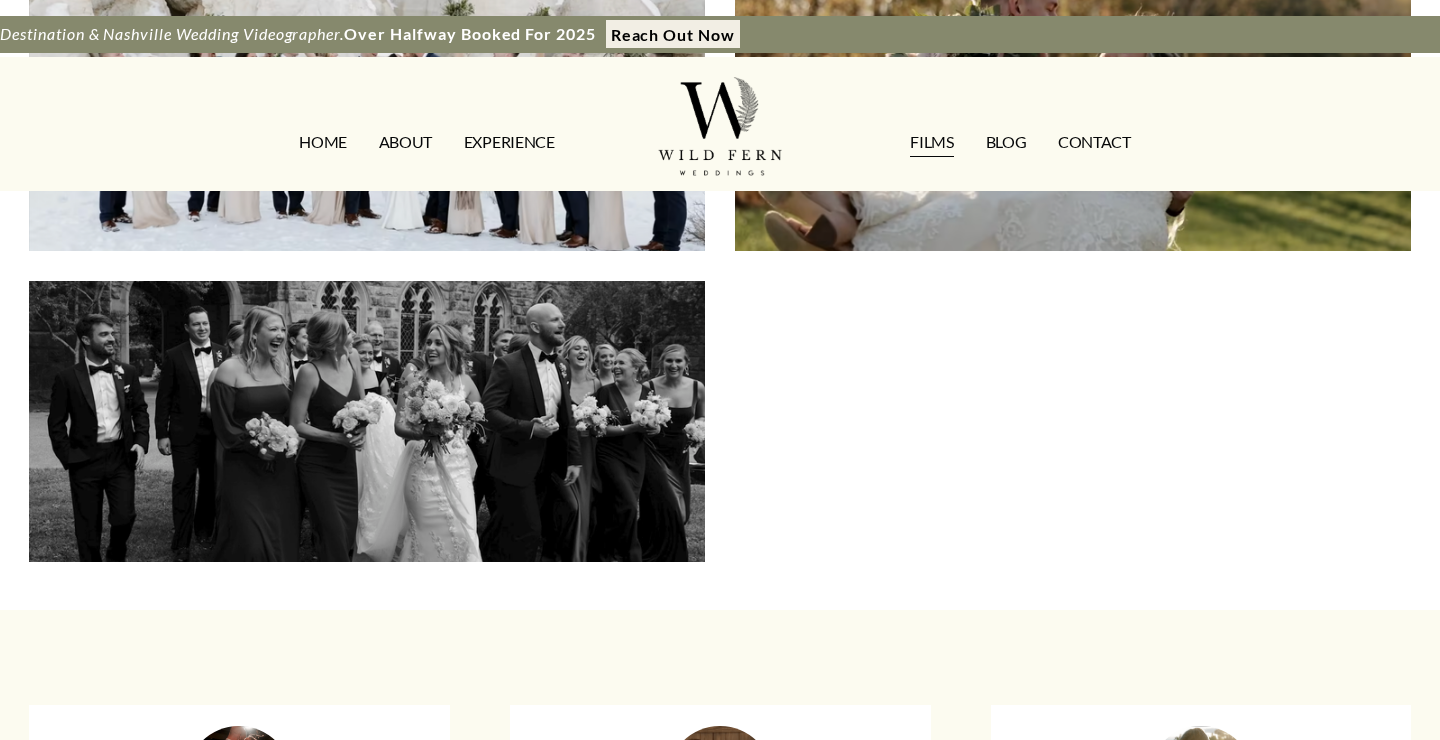 click on "[FIRST] & [FIRST] | [CITY], [STATE]" at bounding box center (367, 422) 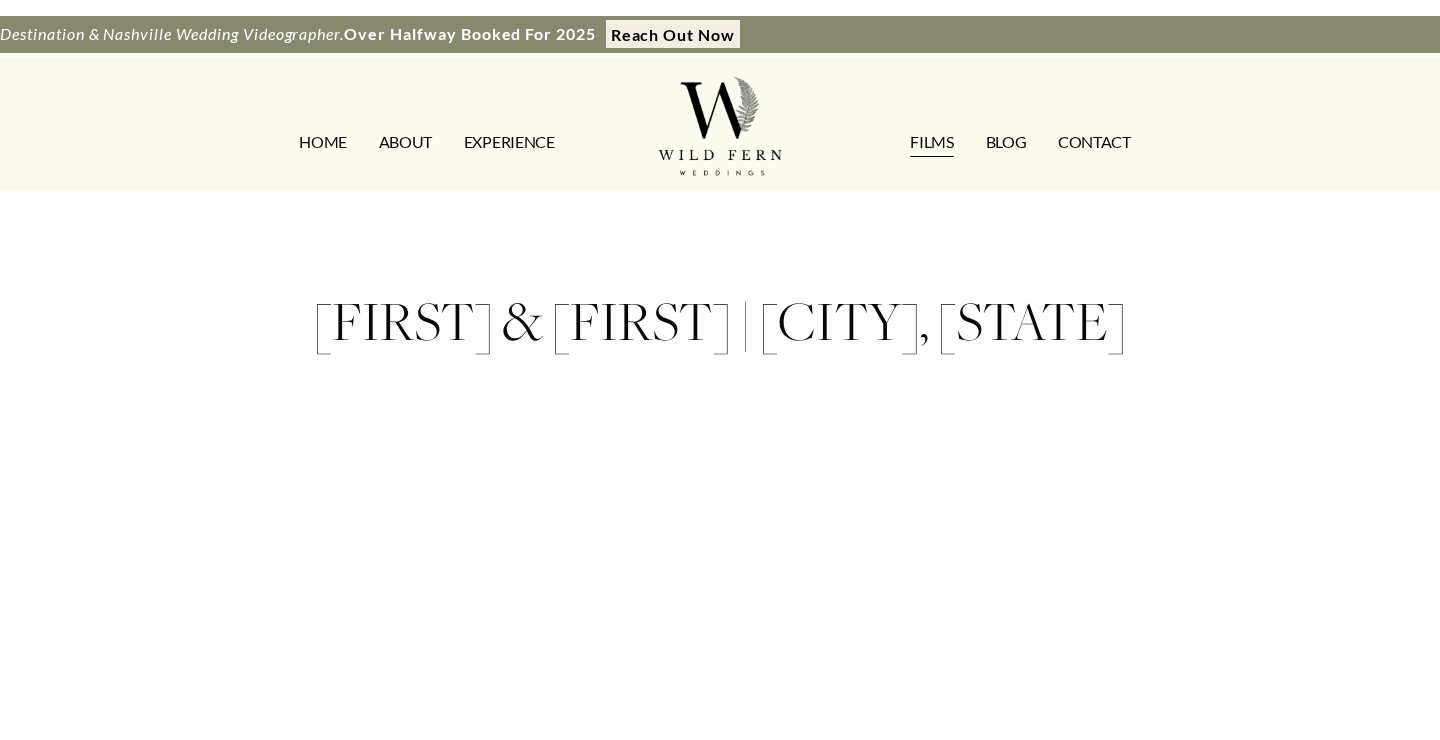 scroll, scrollTop: 0, scrollLeft: 0, axis: both 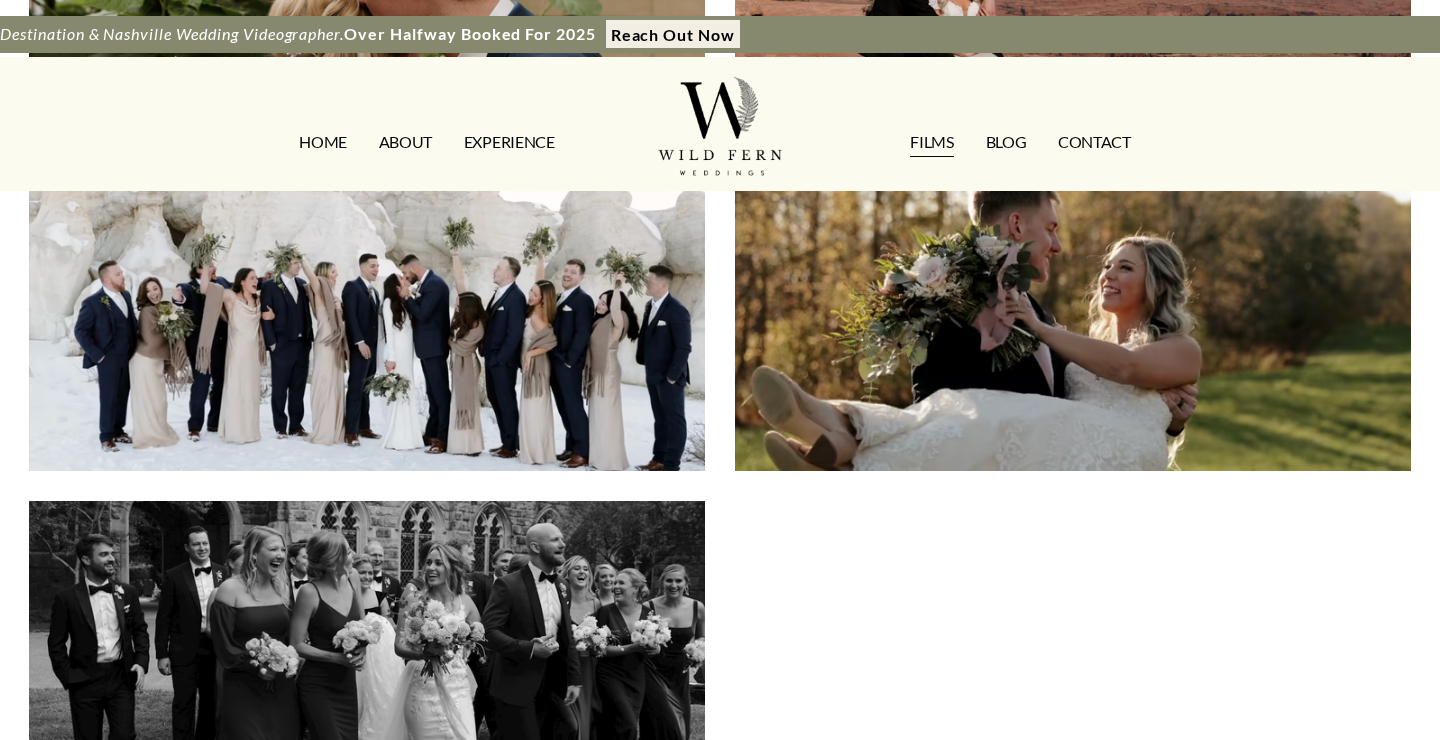 click on "[FIRST] & [FIRST] | [CITY], [STATE]" at bounding box center (1073, 329) 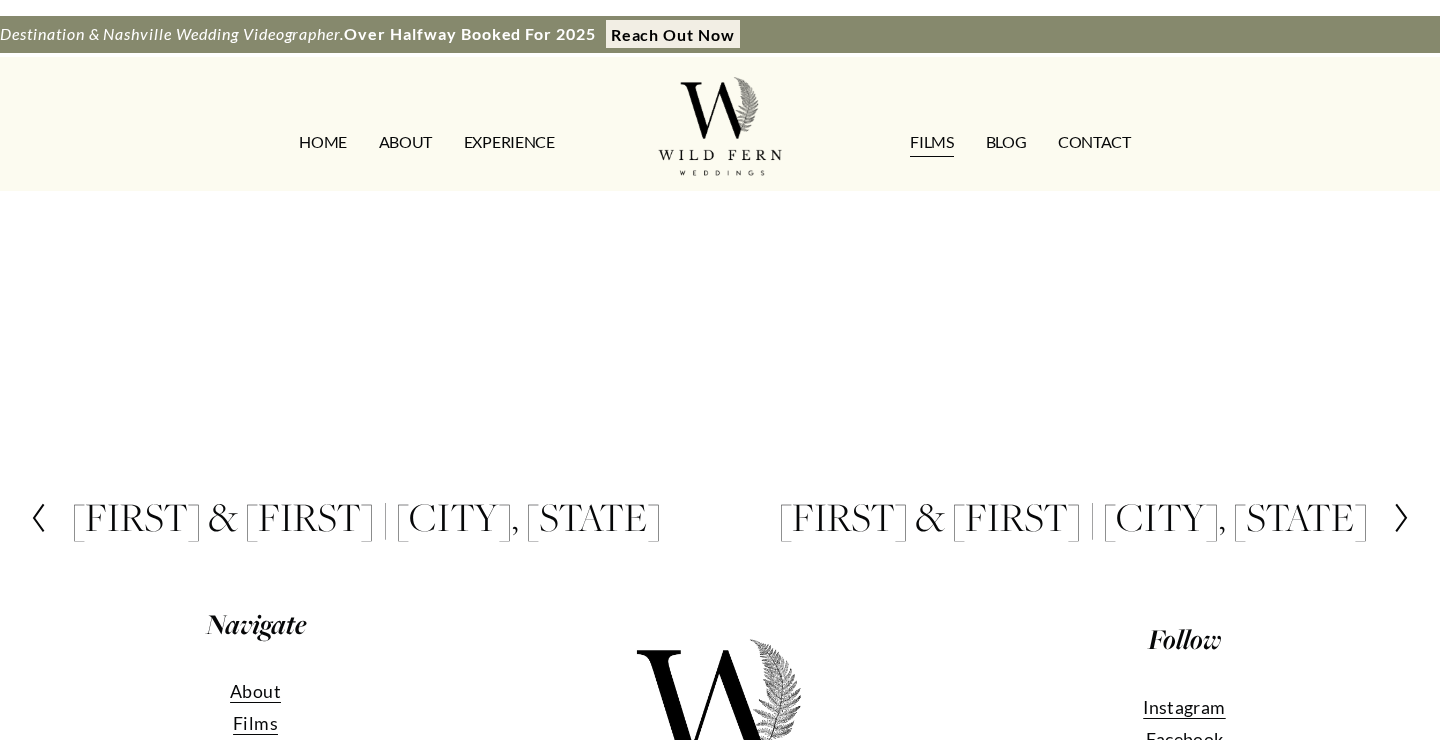 scroll, scrollTop: 470, scrollLeft: 0, axis: vertical 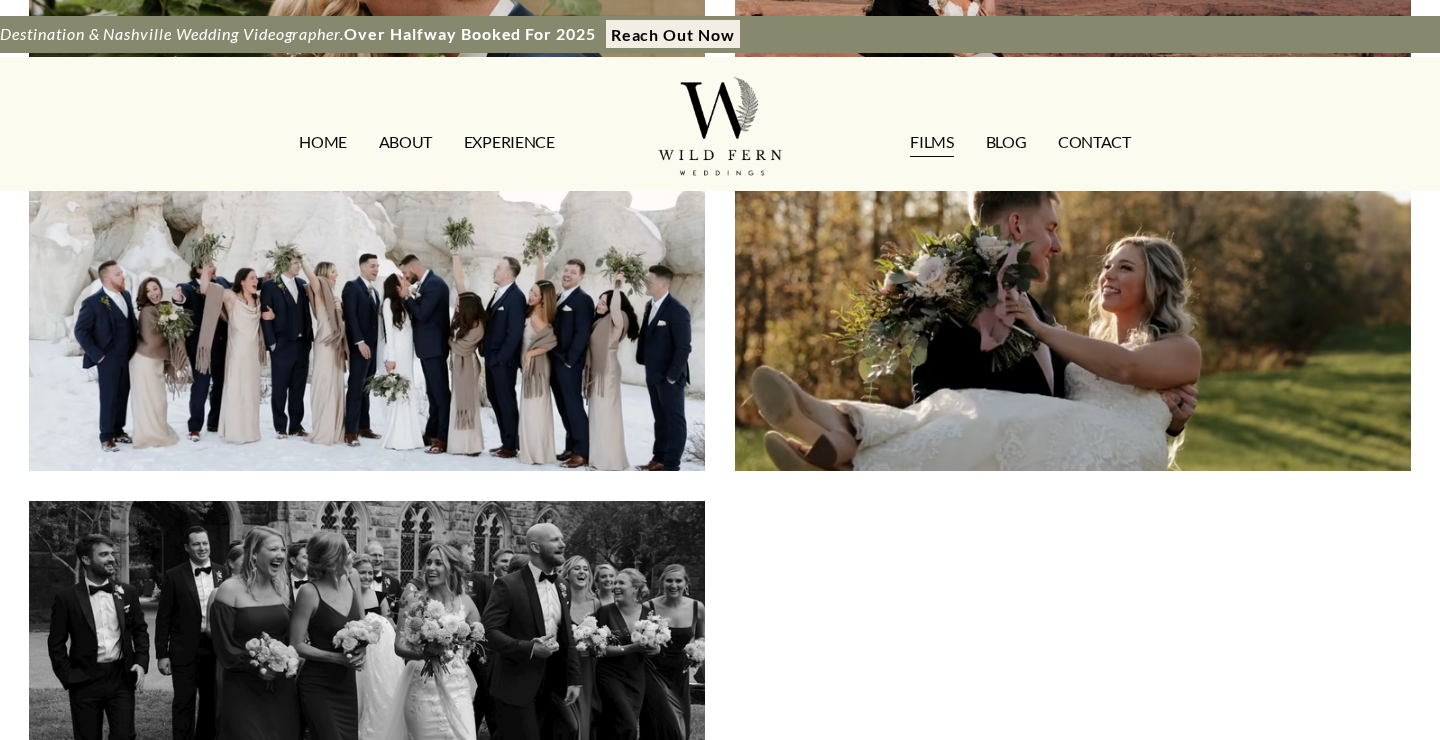 click on "Ashley & Matt | Calhan, CO" at bounding box center (367, 330) 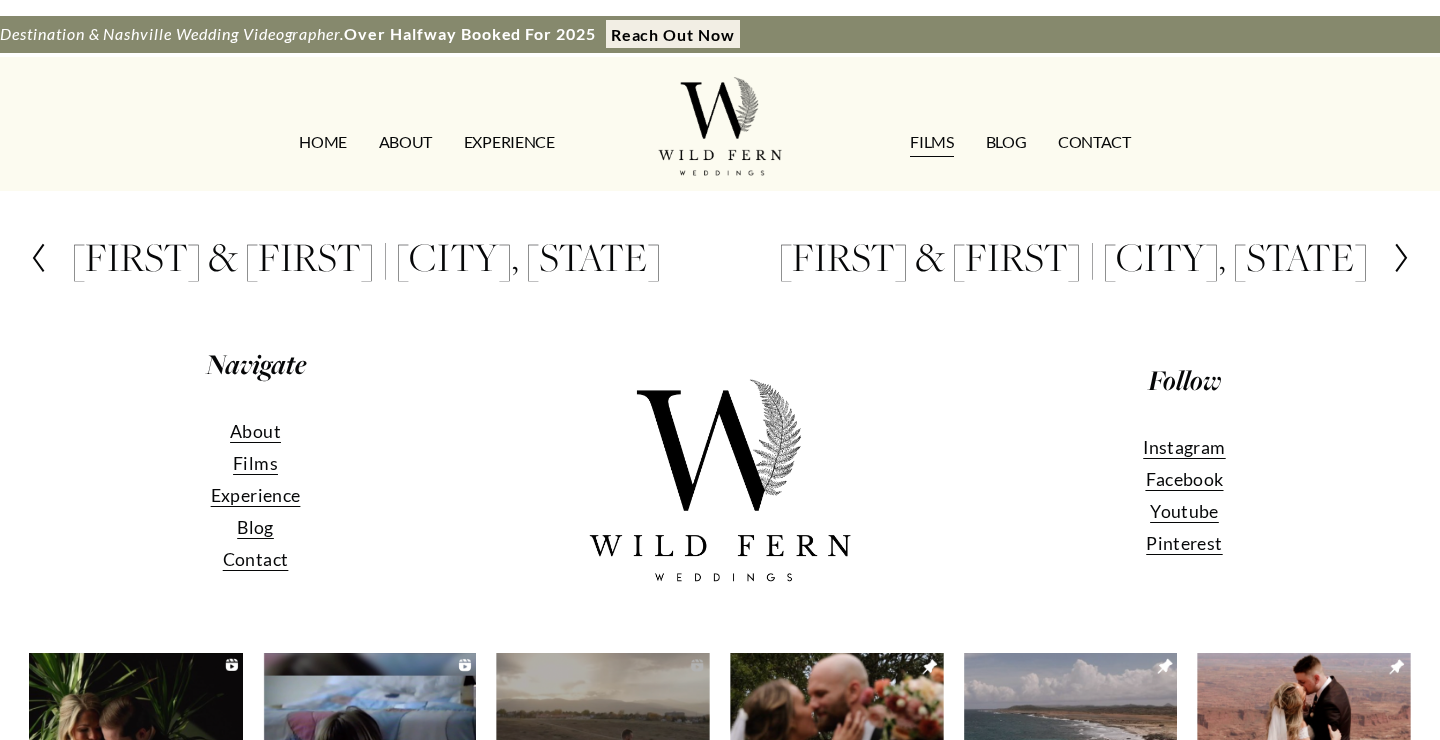 scroll, scrollTop: 740, scrollLeft: 0, axis: vertical 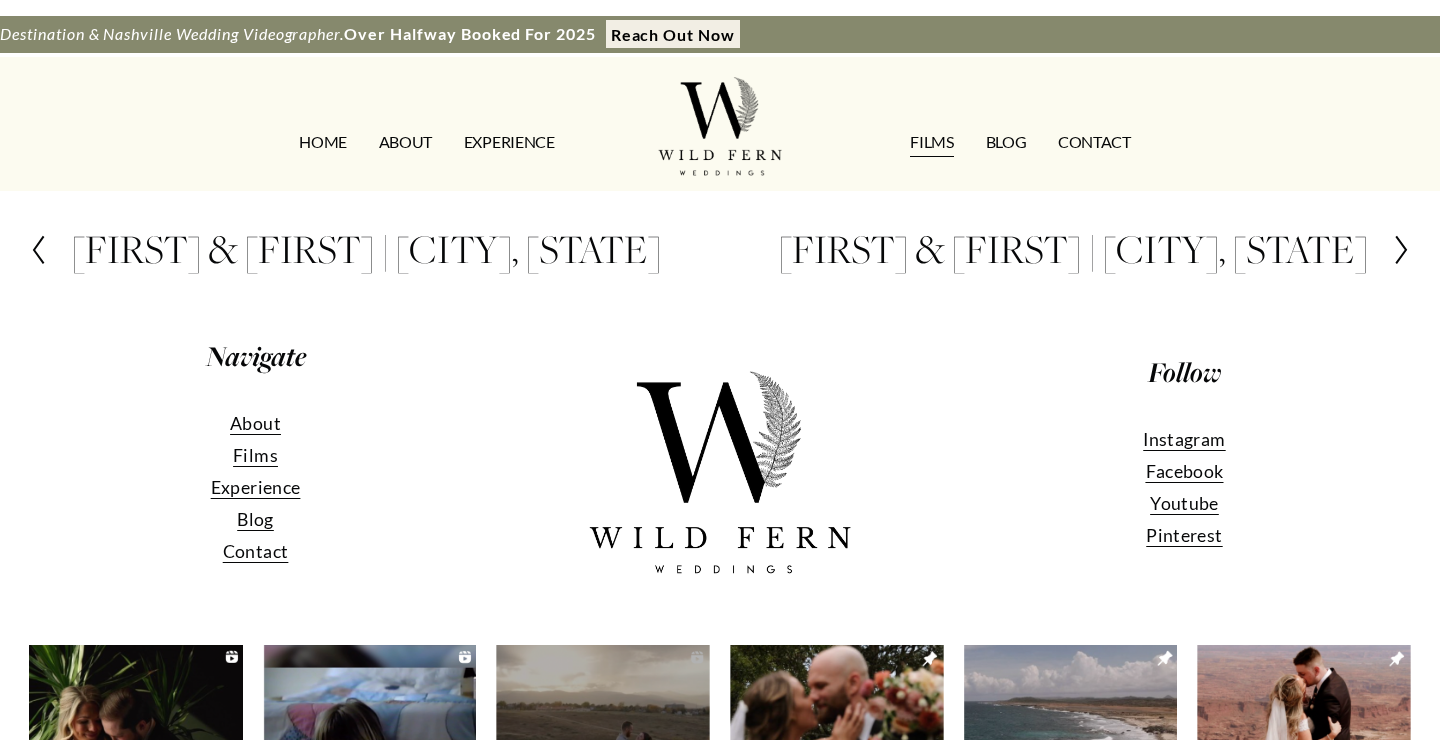 click on "Instagram" at bounding box center (1184, 439) 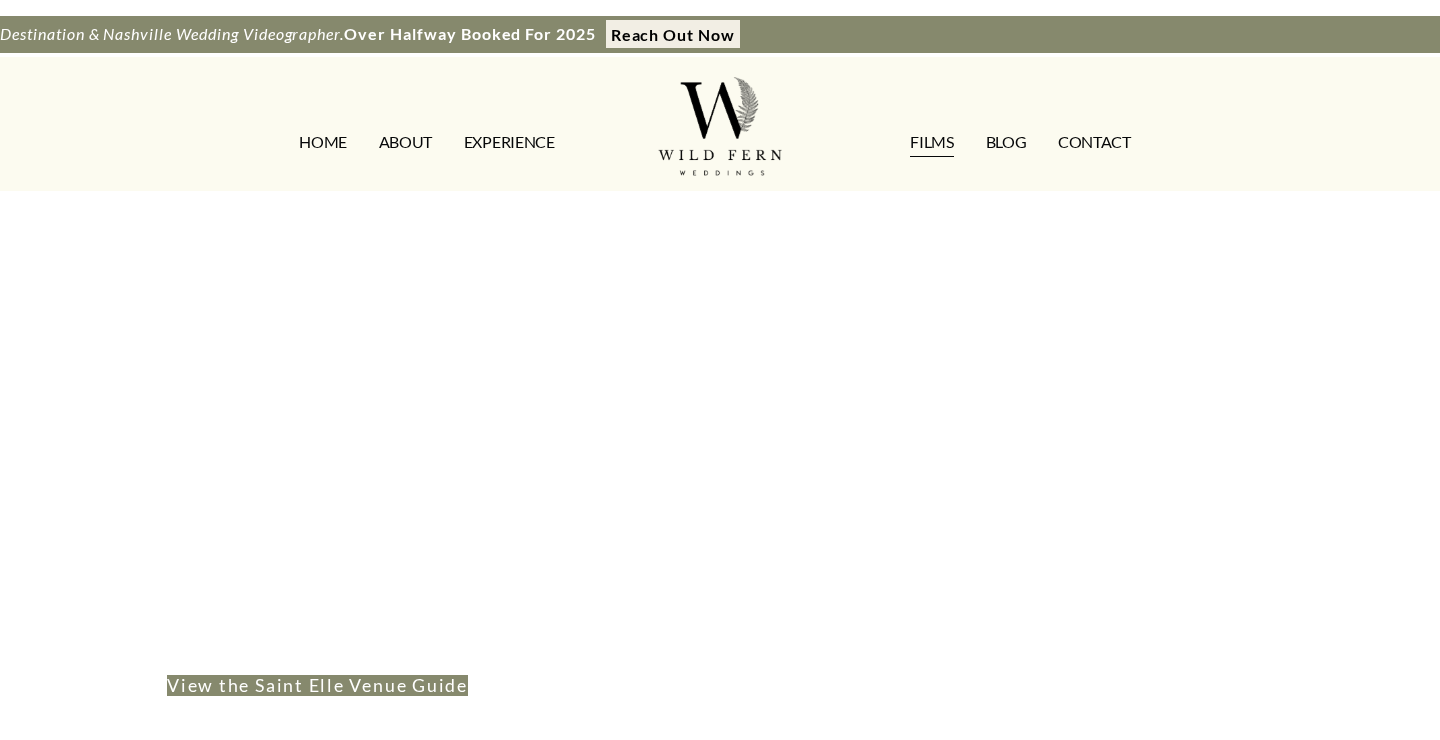 scroll, scrollTop: 230, scrollLeft: 0, axis: vertical 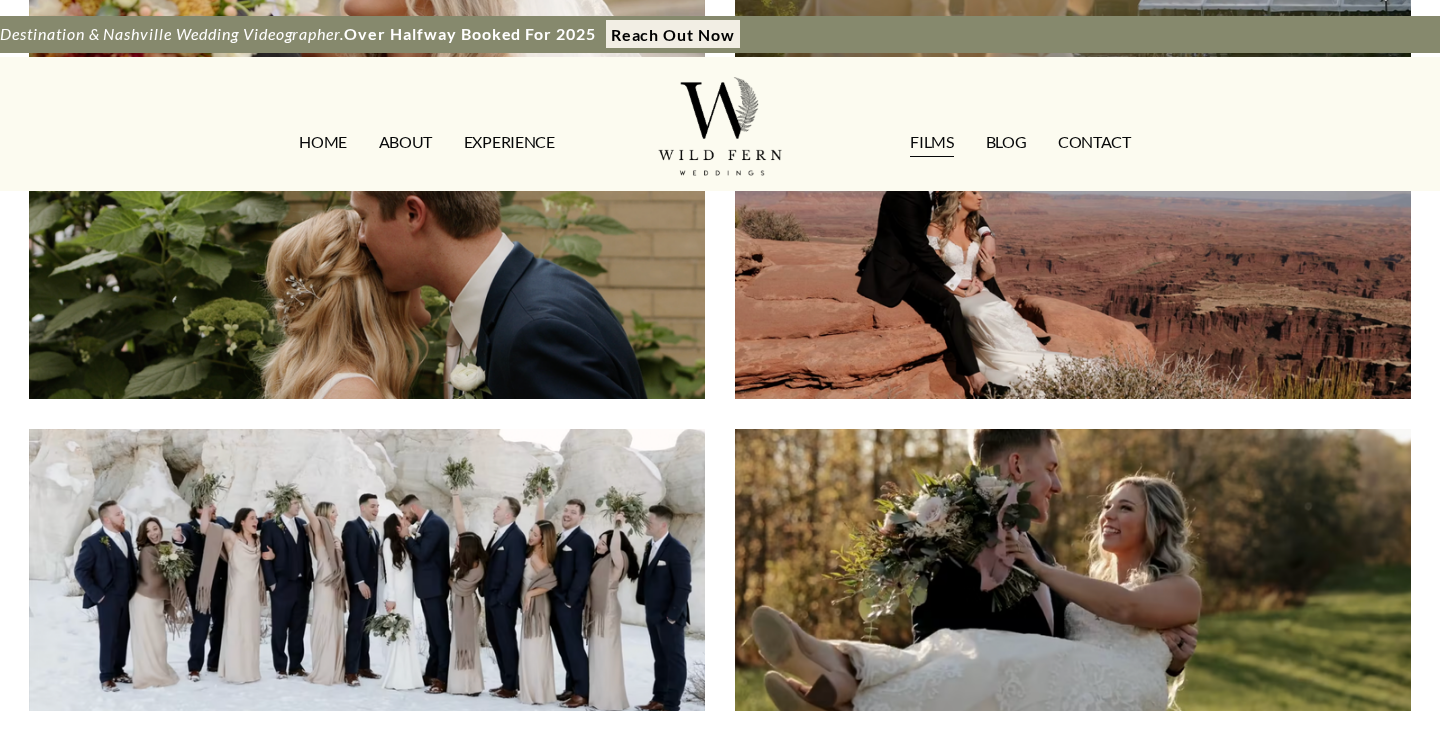 click on "Ashley & Matt | Calhan, CO" at bounding box center [367, 569] 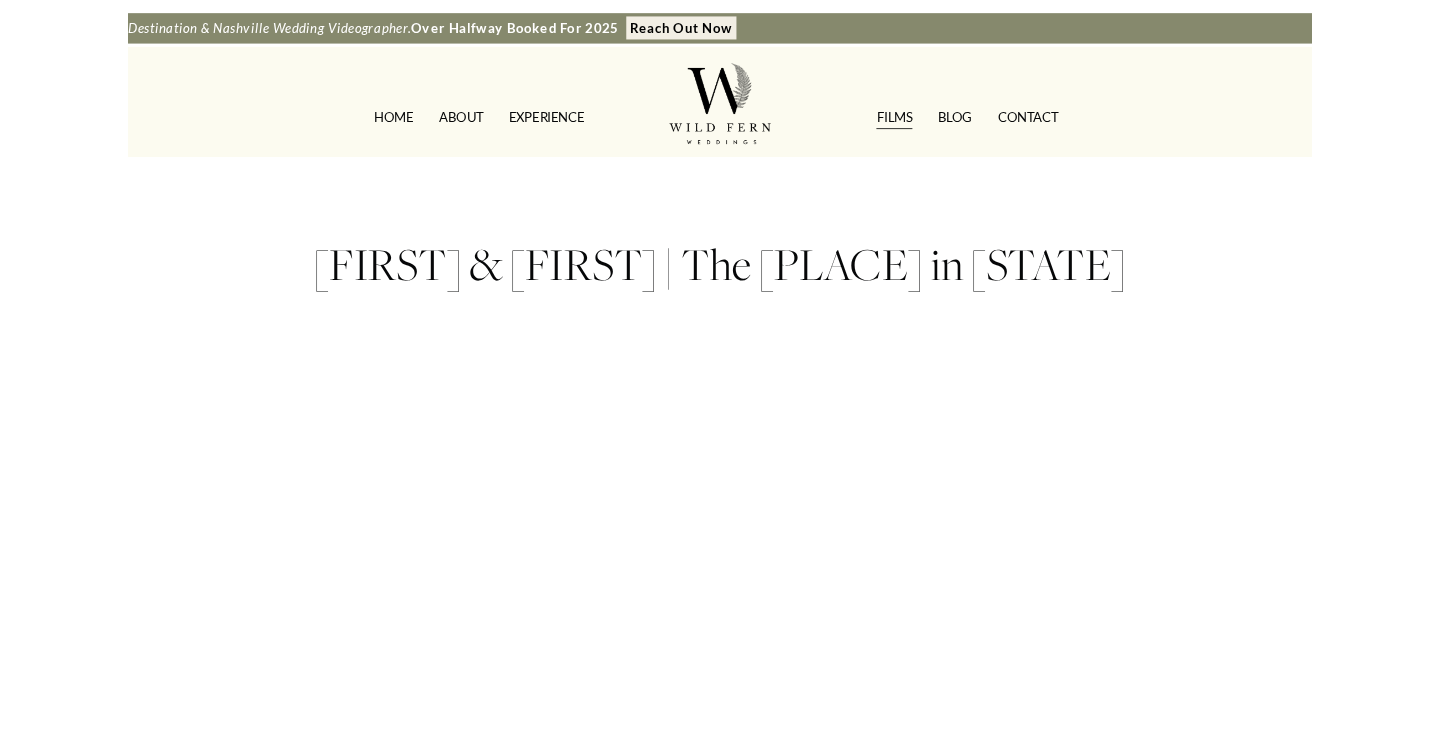 scroll, scrollTop: 169, scrollLeft: 0, axis: vertical 